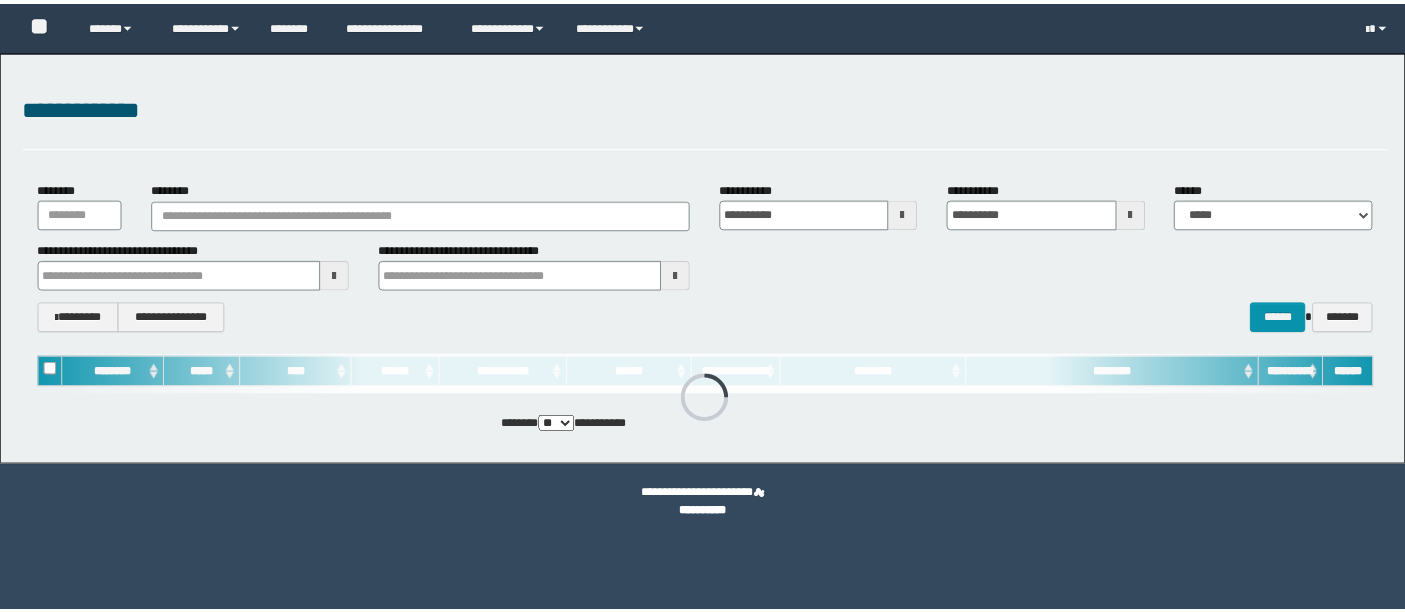 scroll, scrollTop: 0, scrollLeft: 0, axis: both 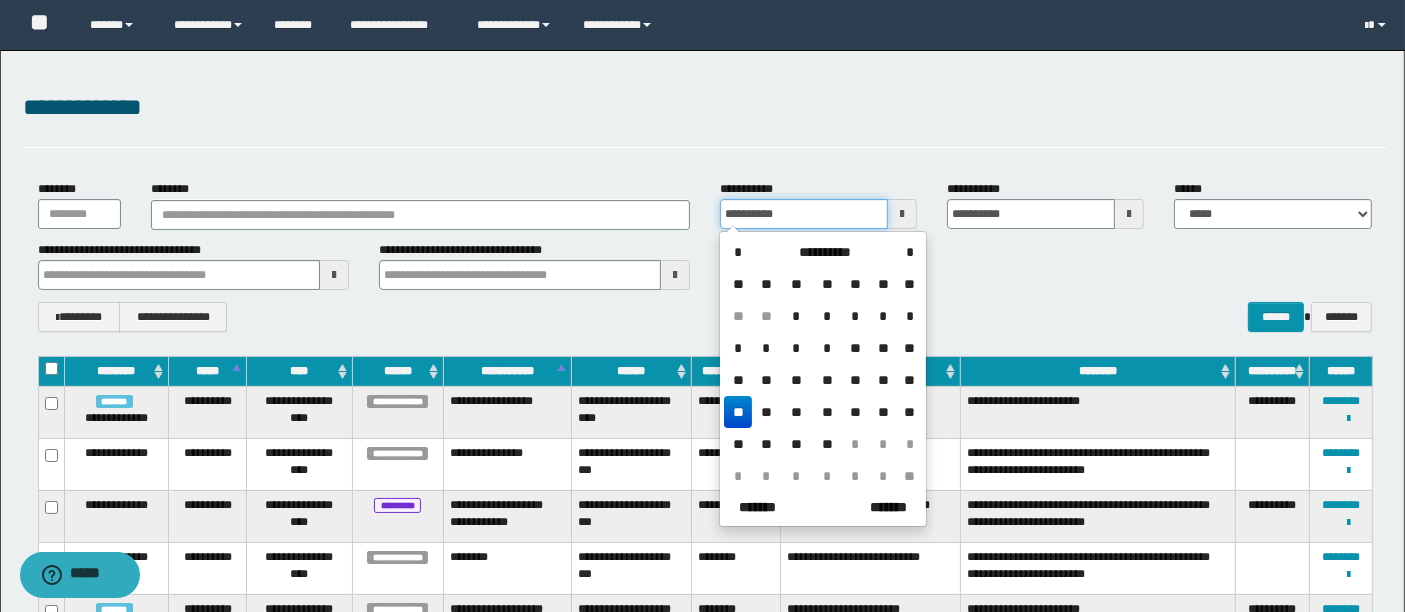 click on "**********" at bounding box center (804, 214) 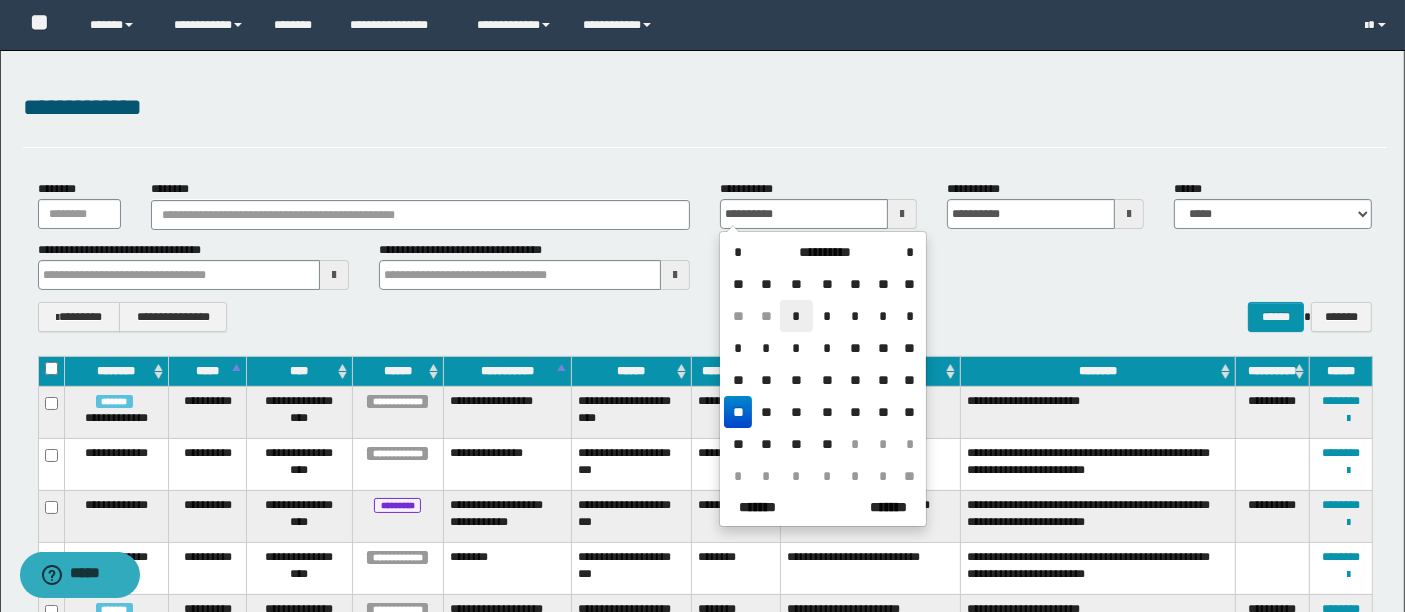 click on "*" at bounding box center (796, 316) 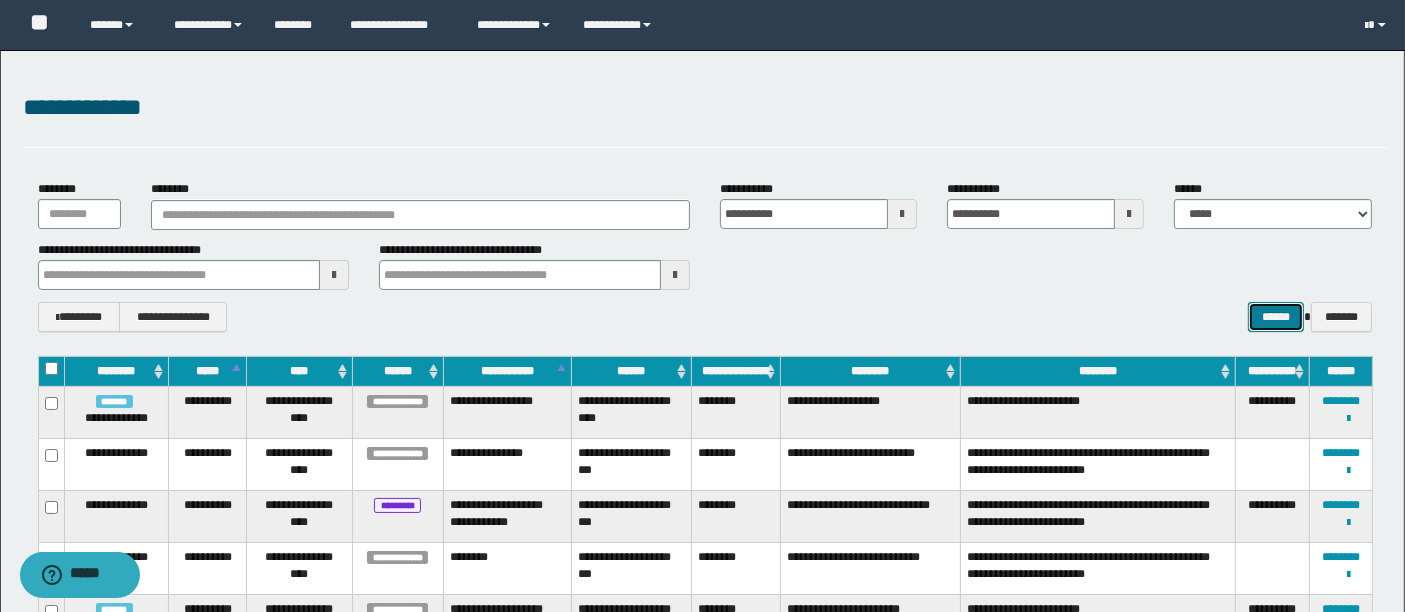 click on "******" at bounding box center [1276, 316] 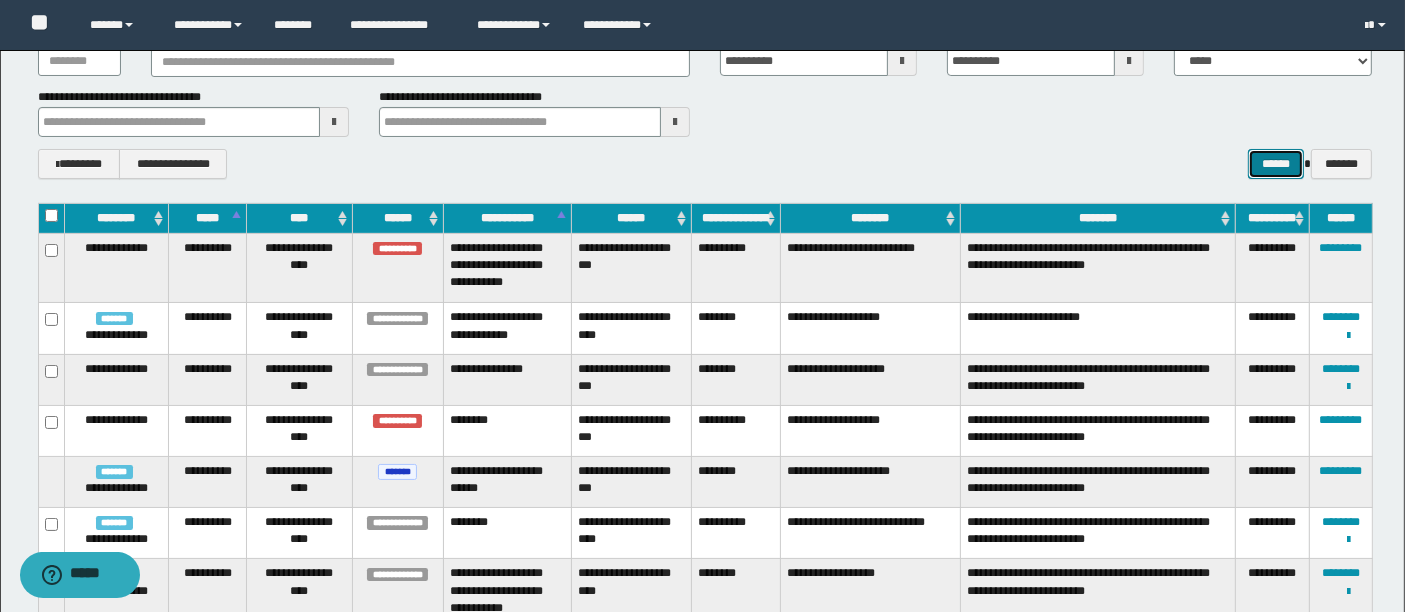scroll, scrollTop: 152, scrollLeft: 0, axis: vertical 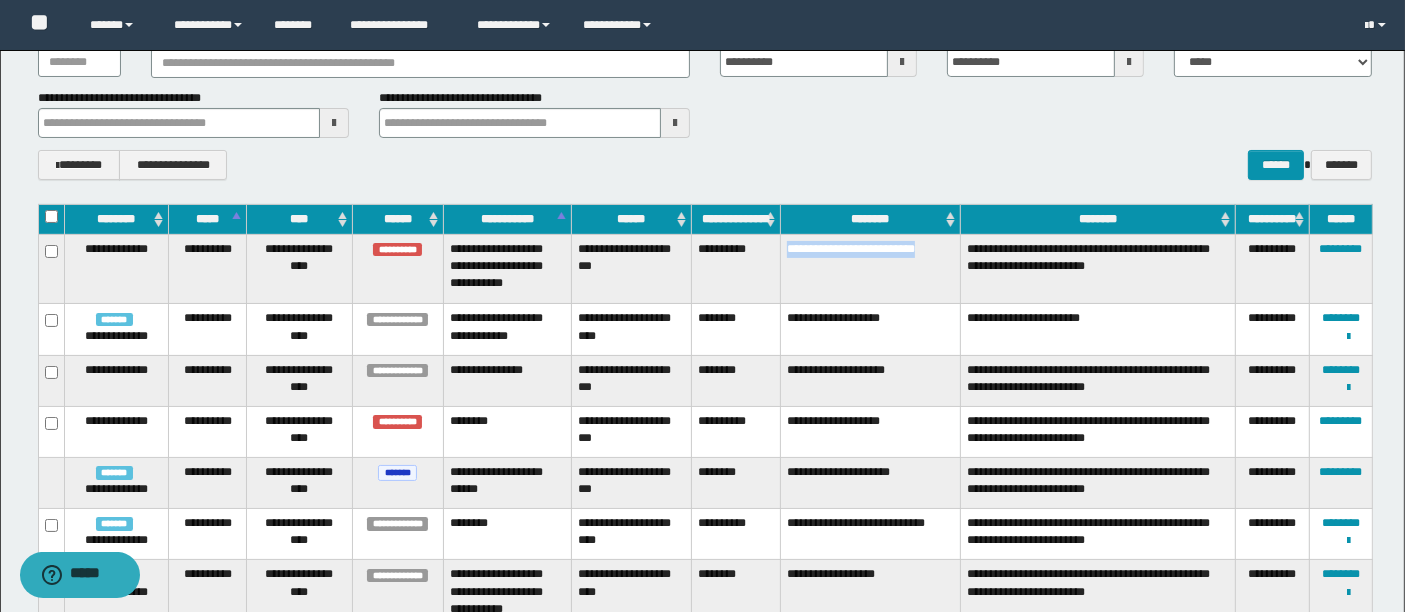 drag, startPoint x: 829, startPoint y: 264, endPoint x: 788, endPoint y: 245, distance: 45.188496 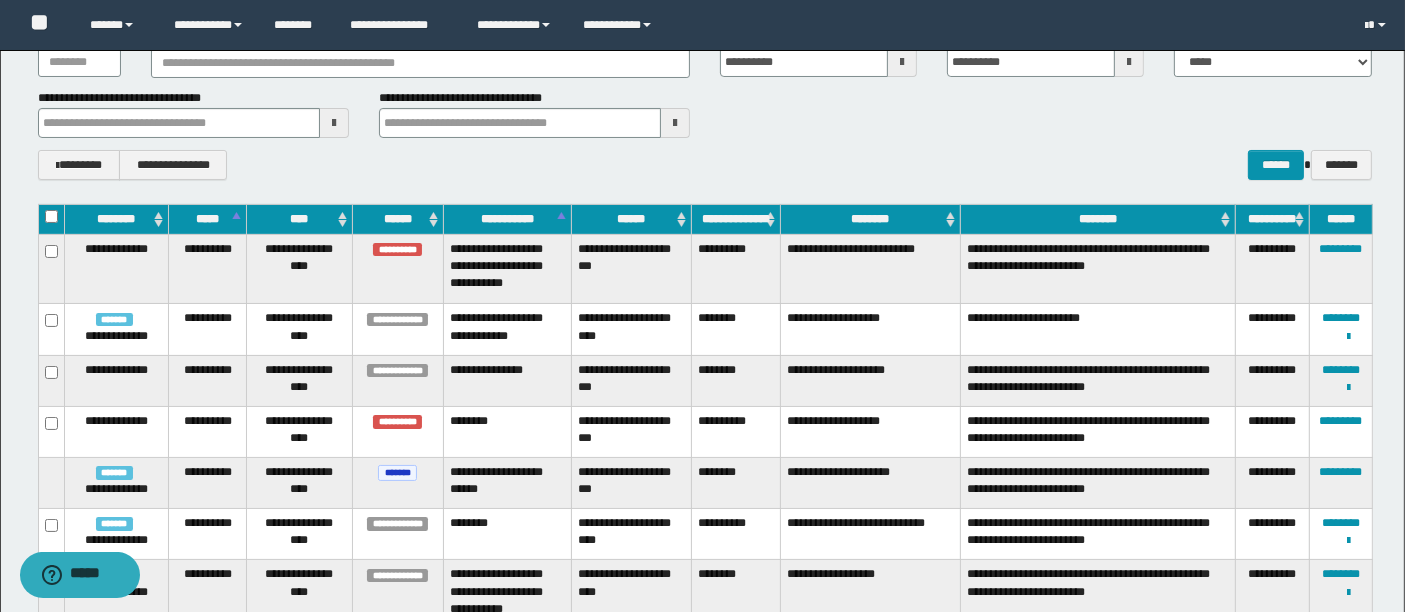click on "********" at bounding box center [736, 380] 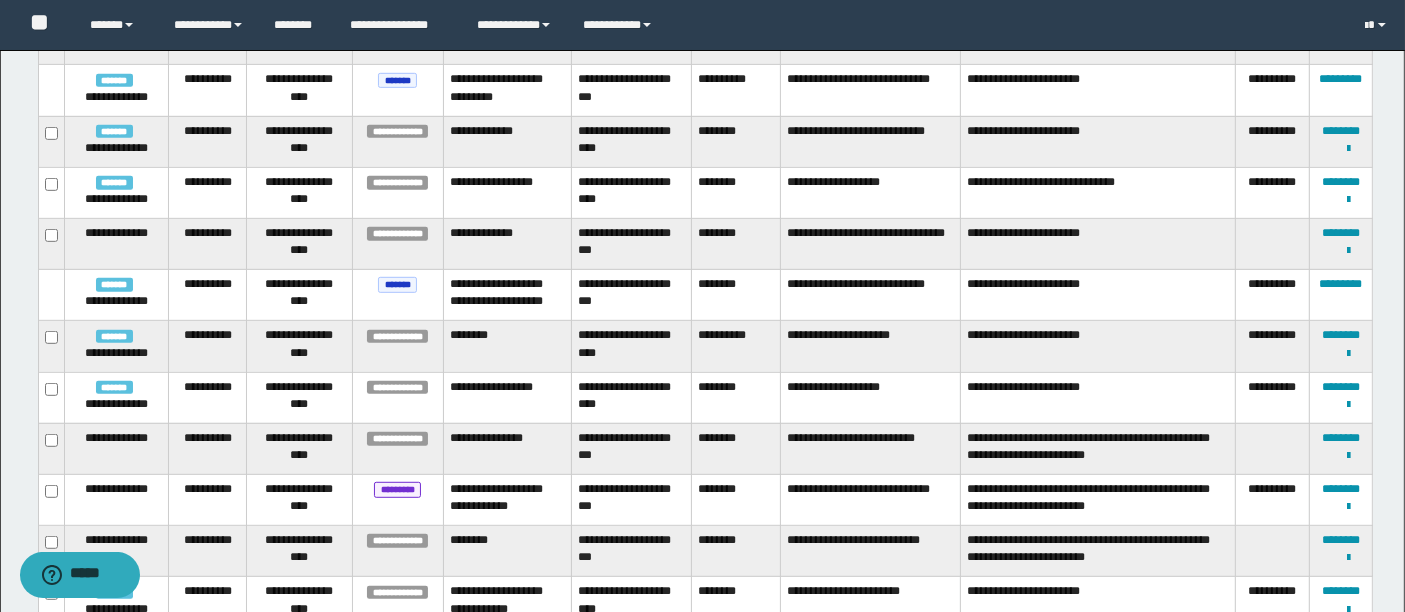 scroll, scrollTop: 1028, scrollLeft: 0, axis: vertical 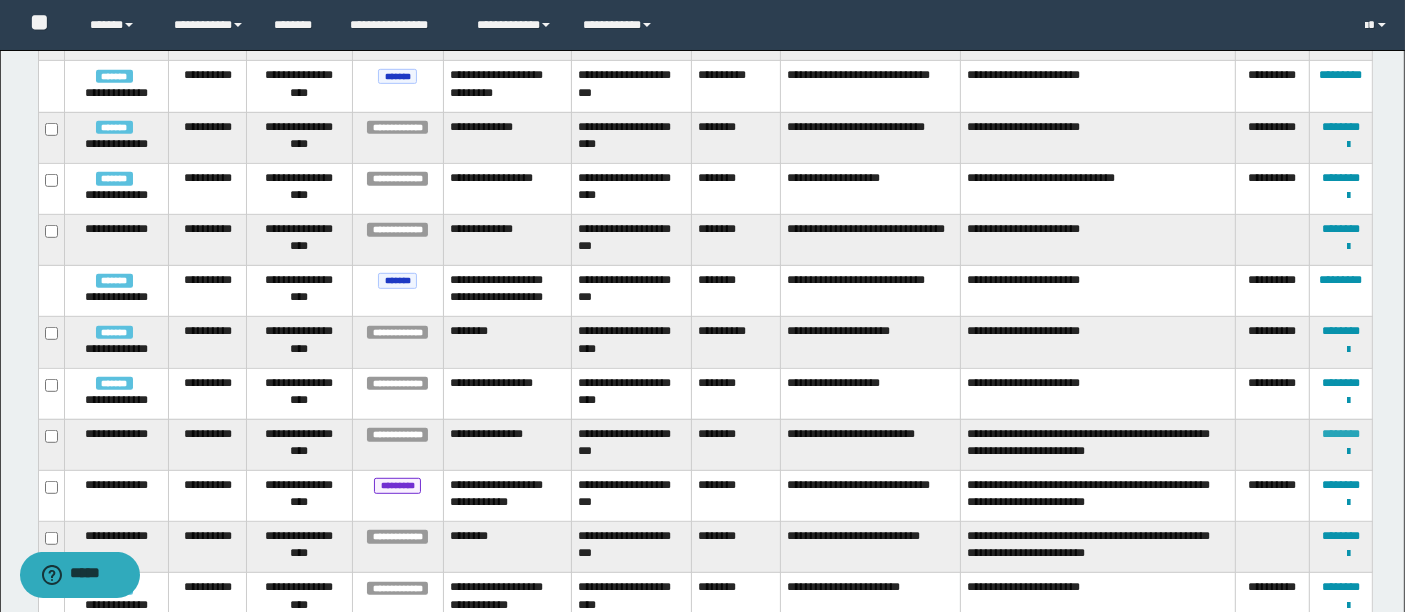 click on "********" at bounding box center (1341, 434) 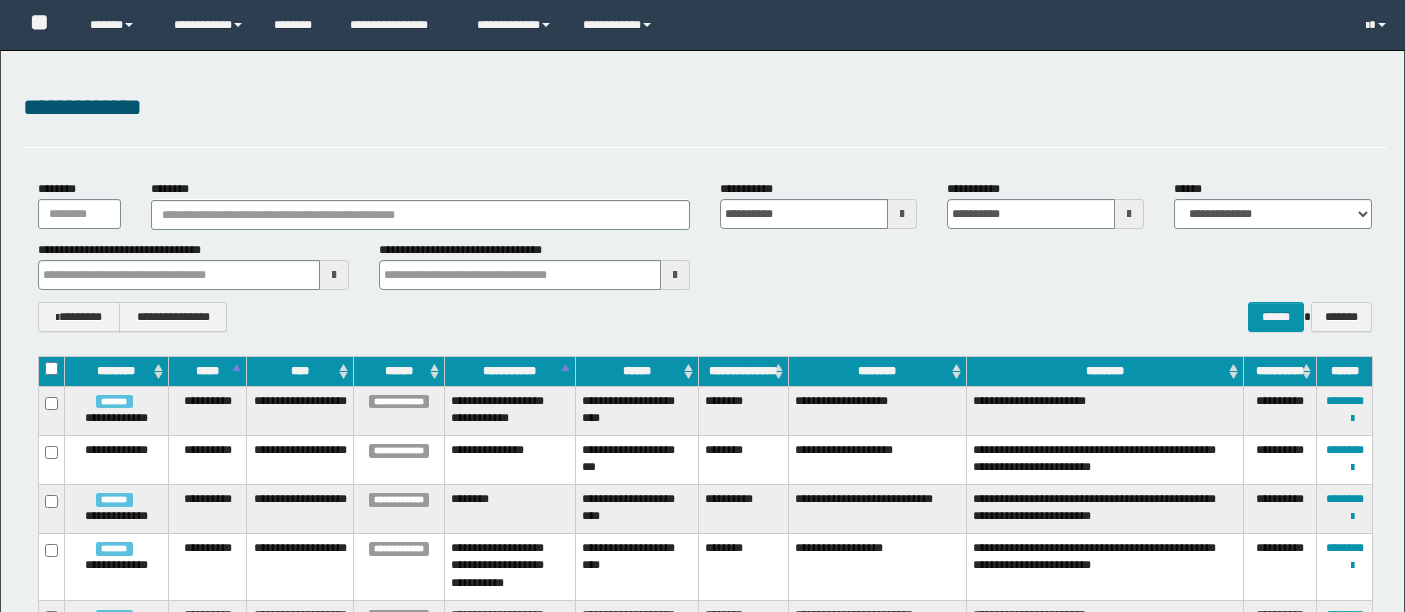 scroll, scrollTop: 70, scrollLeft: 0, axis: vertical 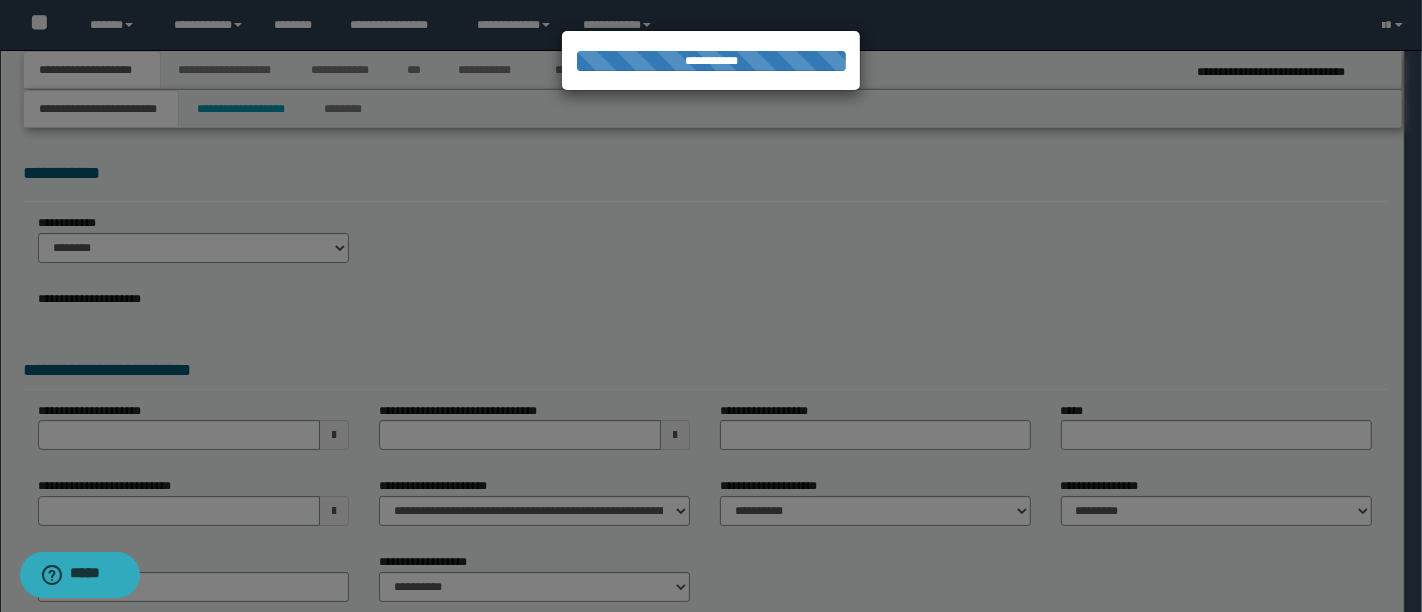 type on "**********" 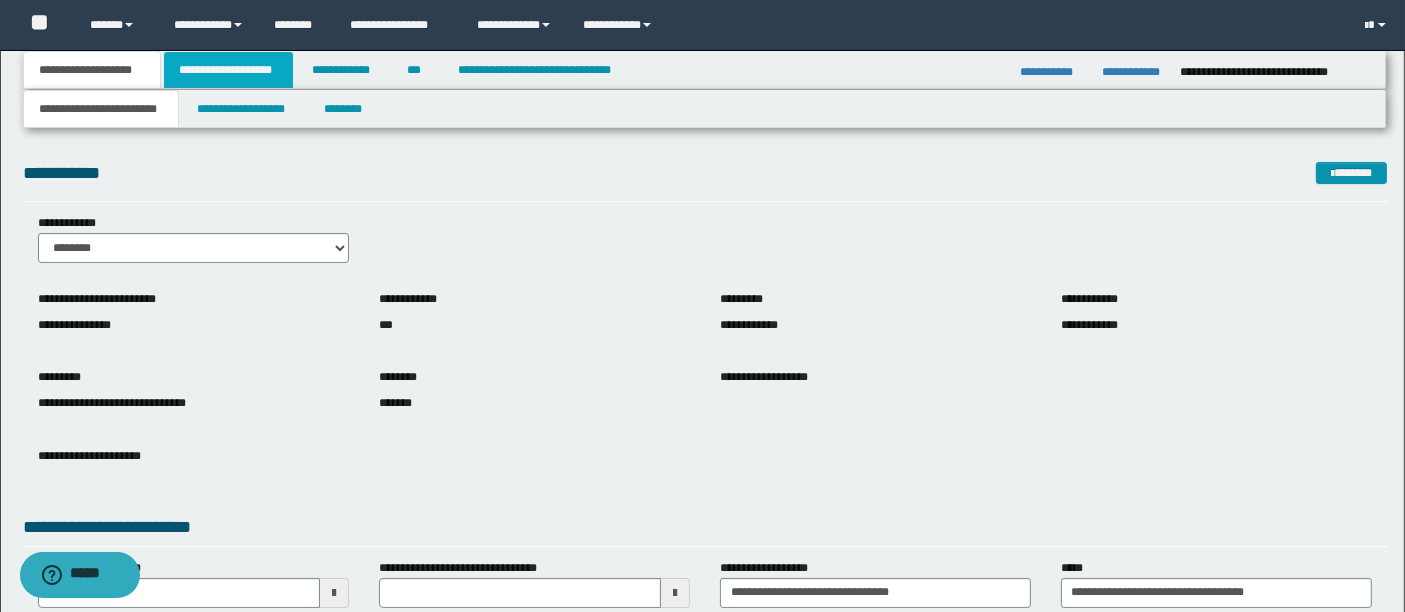 click on "**********" at bounding box center (228, 70) 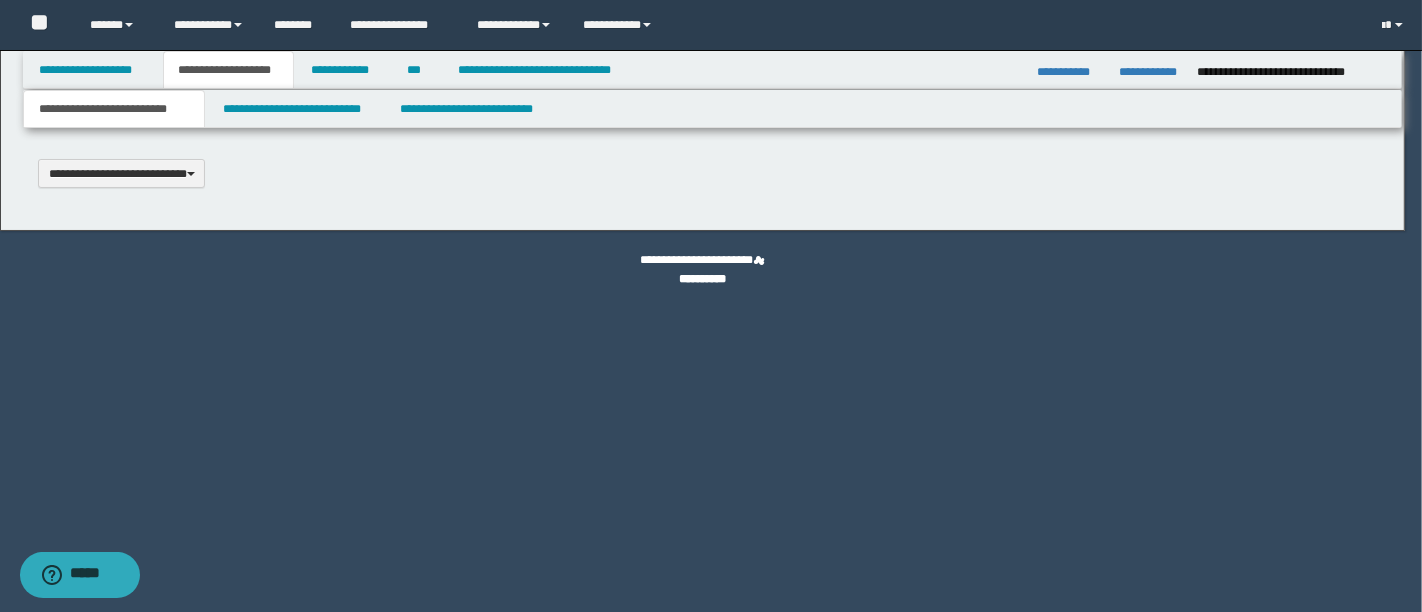 scroll, scrollTop: 0, scrollLeft: 0, axis: both 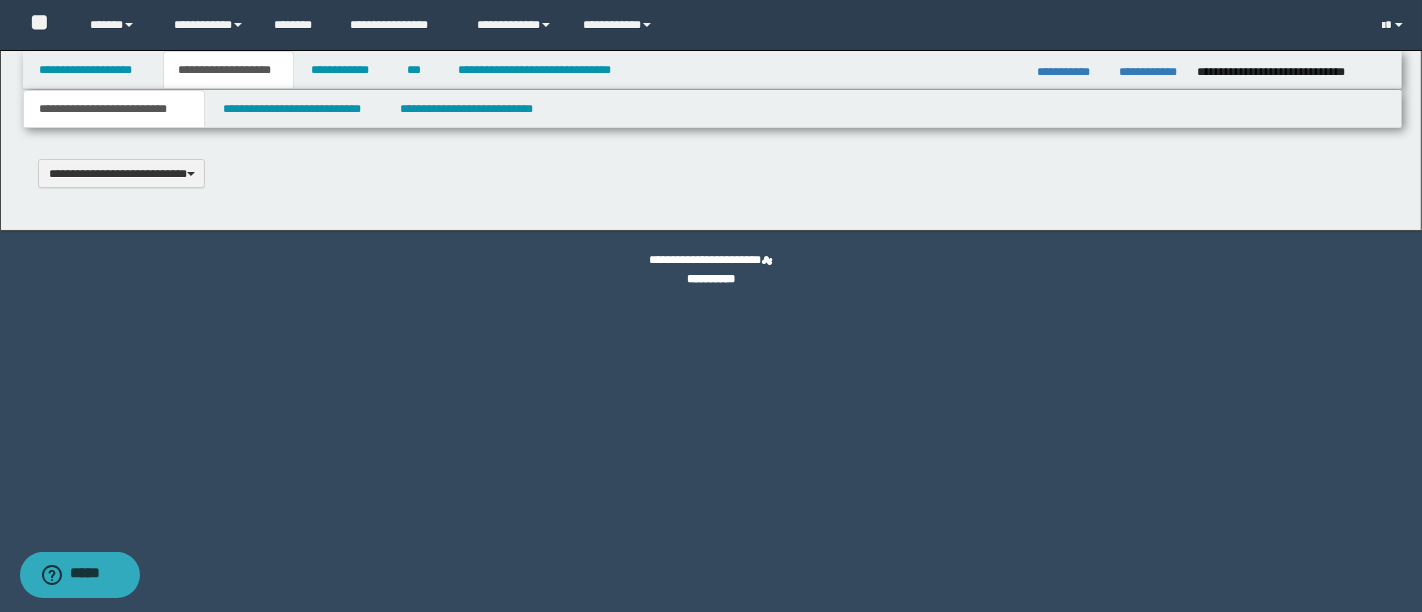 type 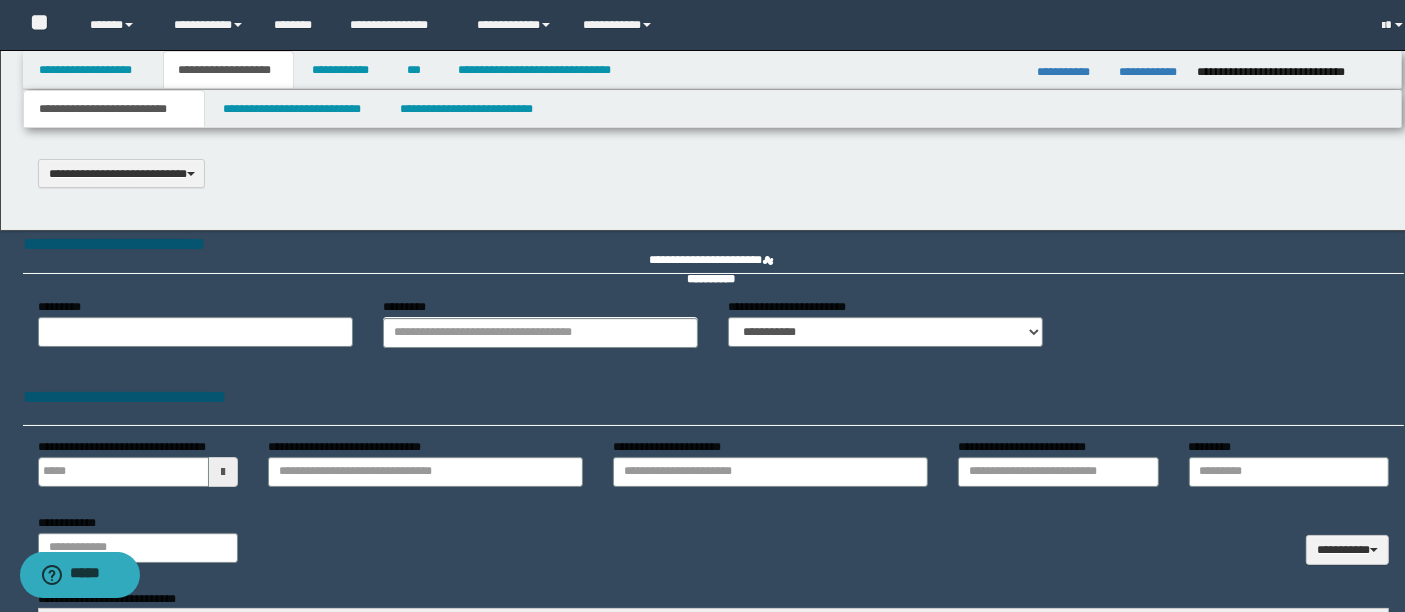 type on "**********" 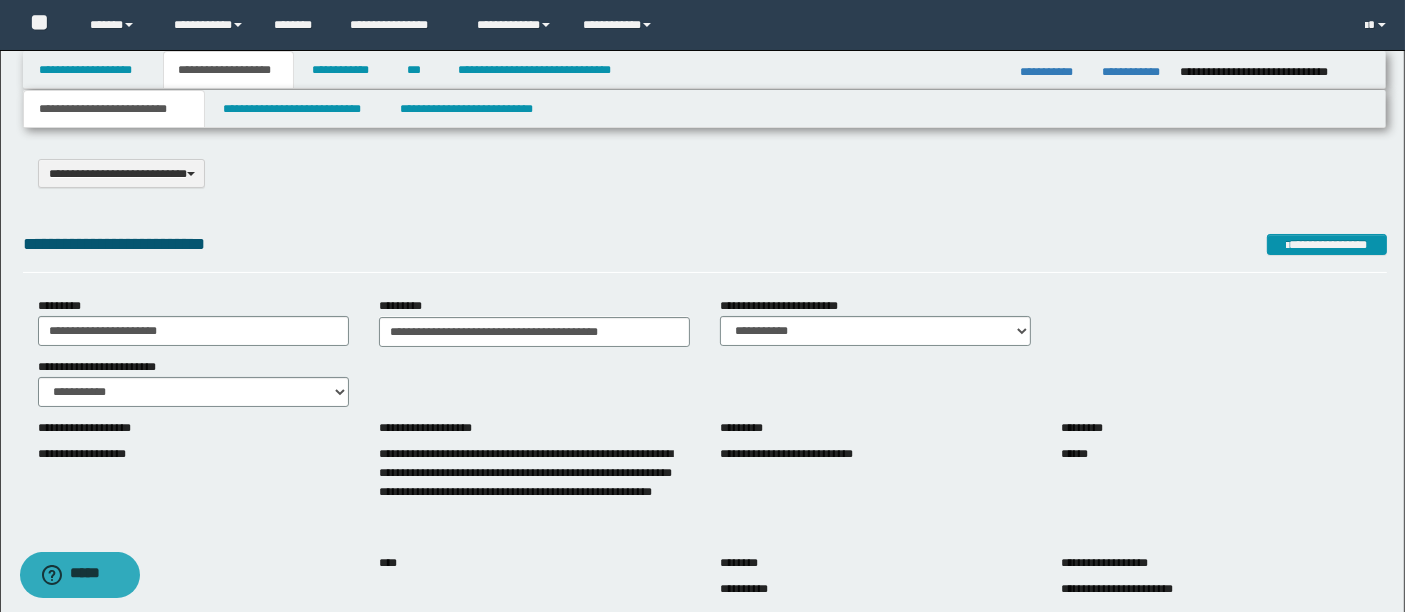 click on "**********" at bounding box center (705, 1064) 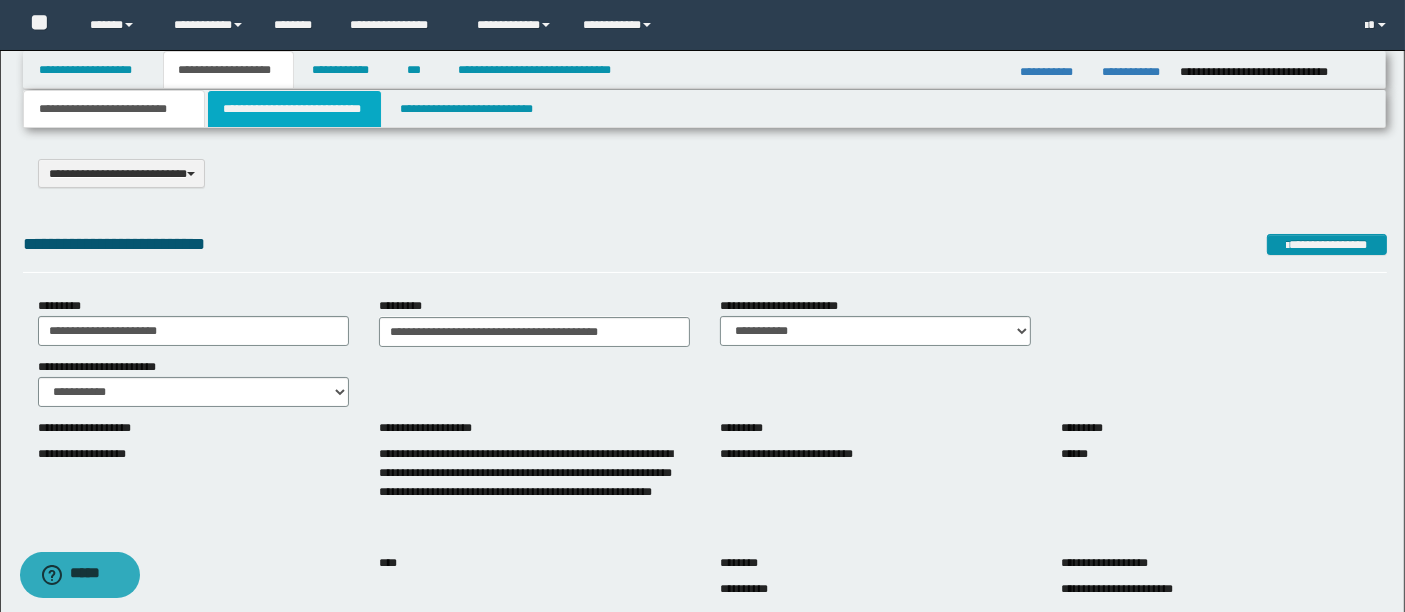 click on "**********" at bounding box center (294, 109) 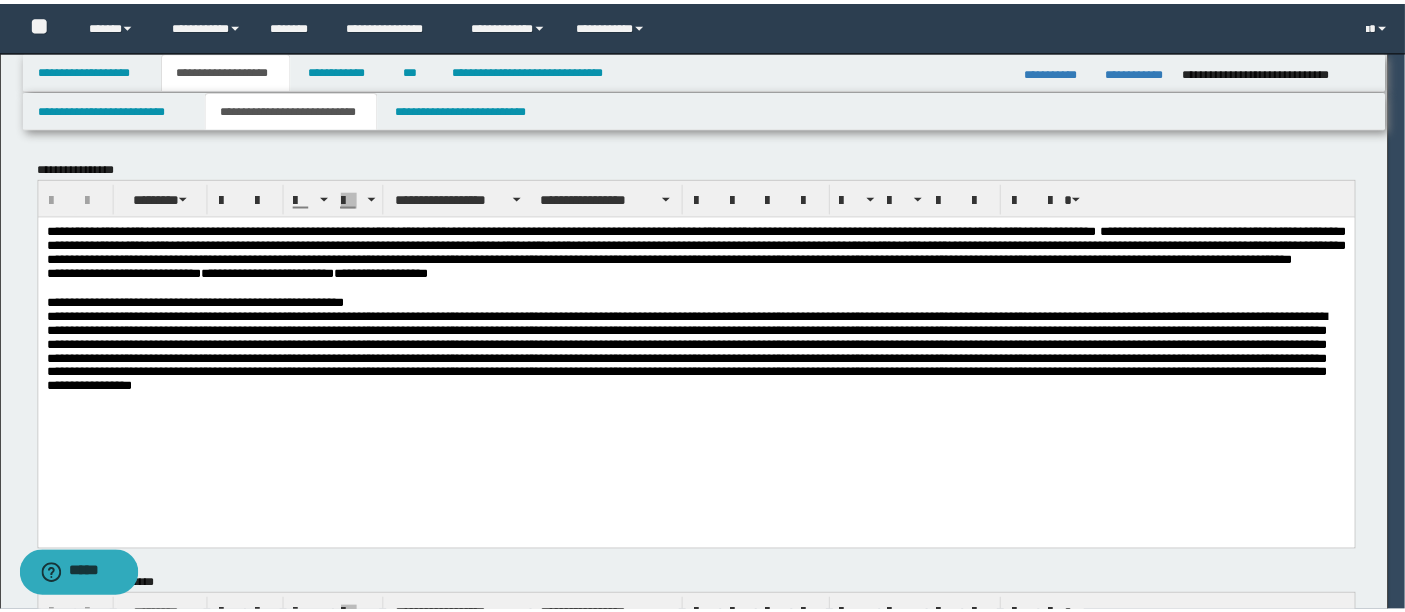 scroll, scrollTop: 0, scrollLeft: 0, axis: both 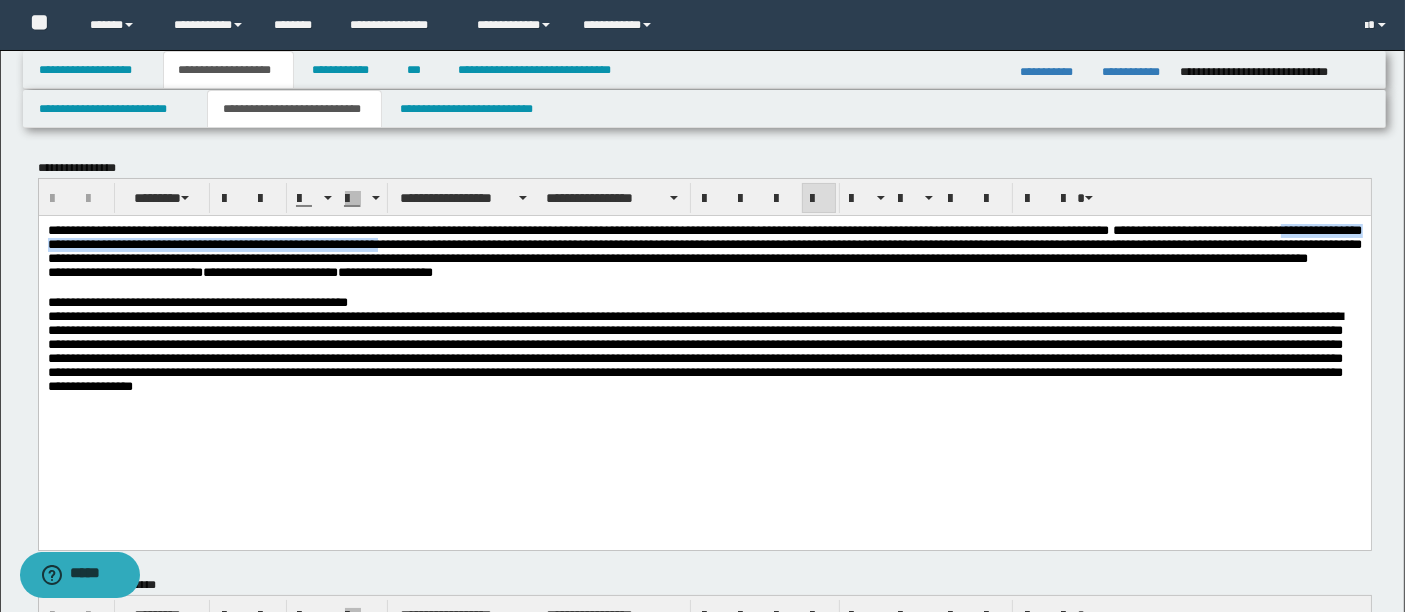 drag, startPoint x: 222, startPoint y: 242, endPoint x: 739, endPoint y: 246, distance: 517.0155 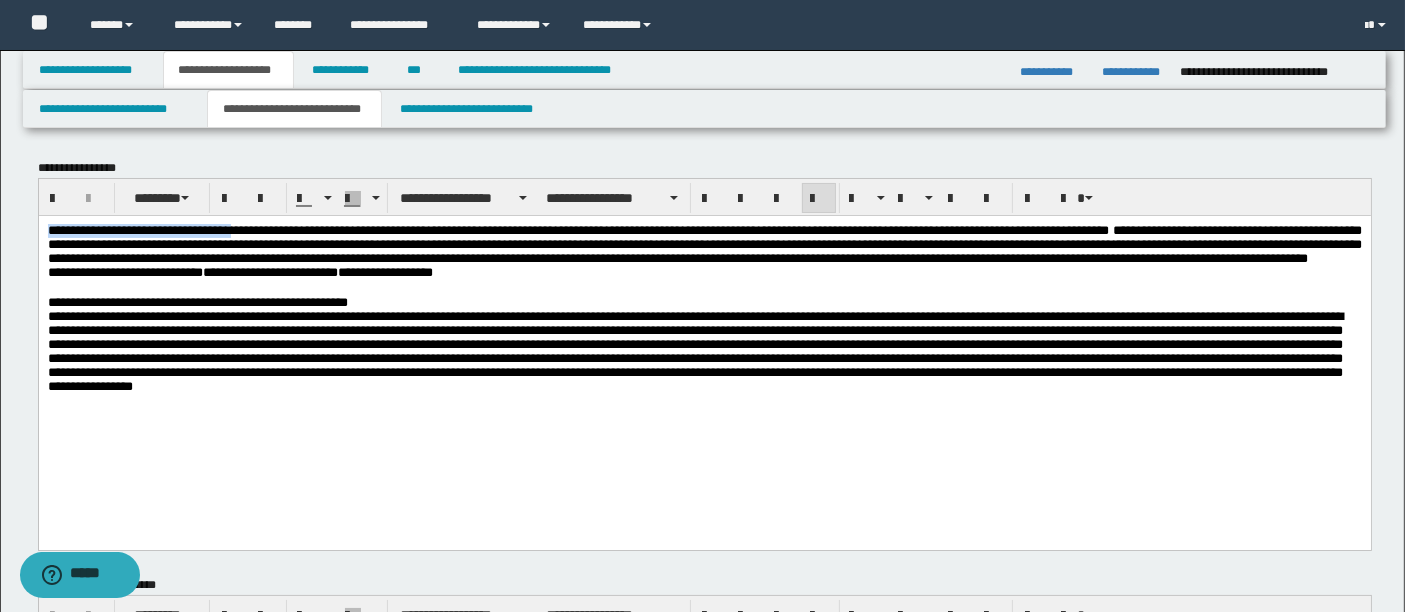 drag, startPoint x: 47, startPoint y: 229, endPoint x: 269, endPoint y: 226, distance: 222.02026 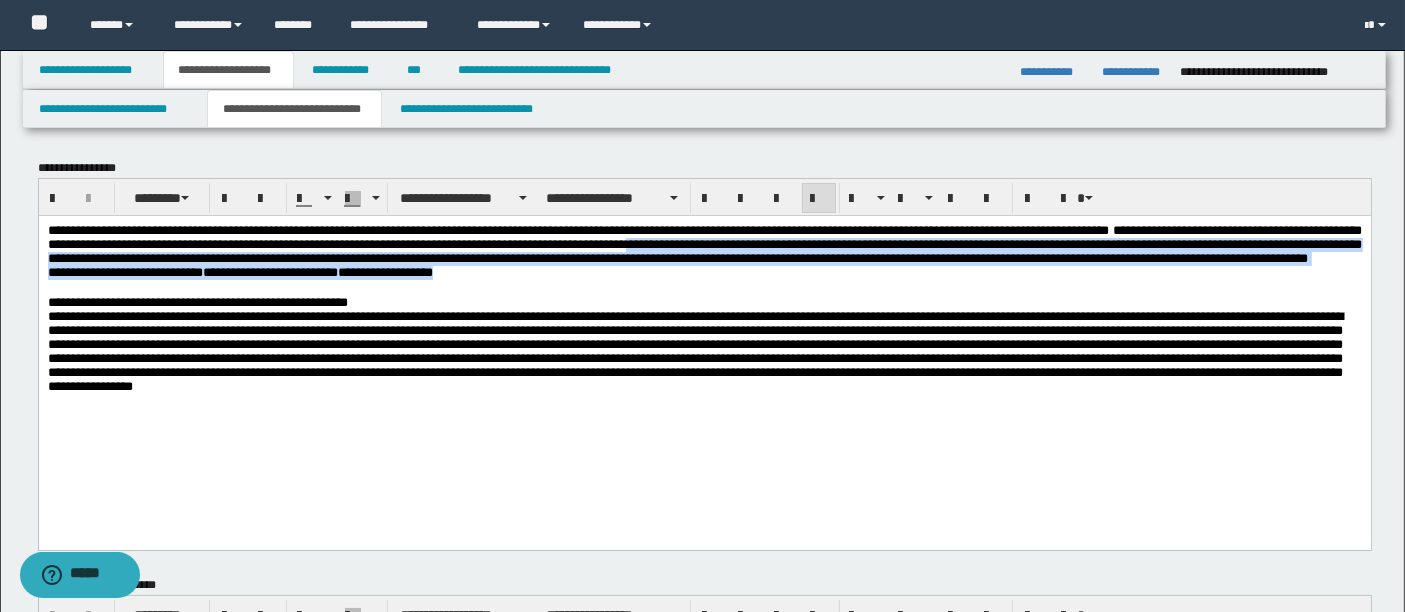 drag, startPoint x: 1034, startPoint y: 247, endPoint x: 1044, endPoint y: 295, distance: 49.0306 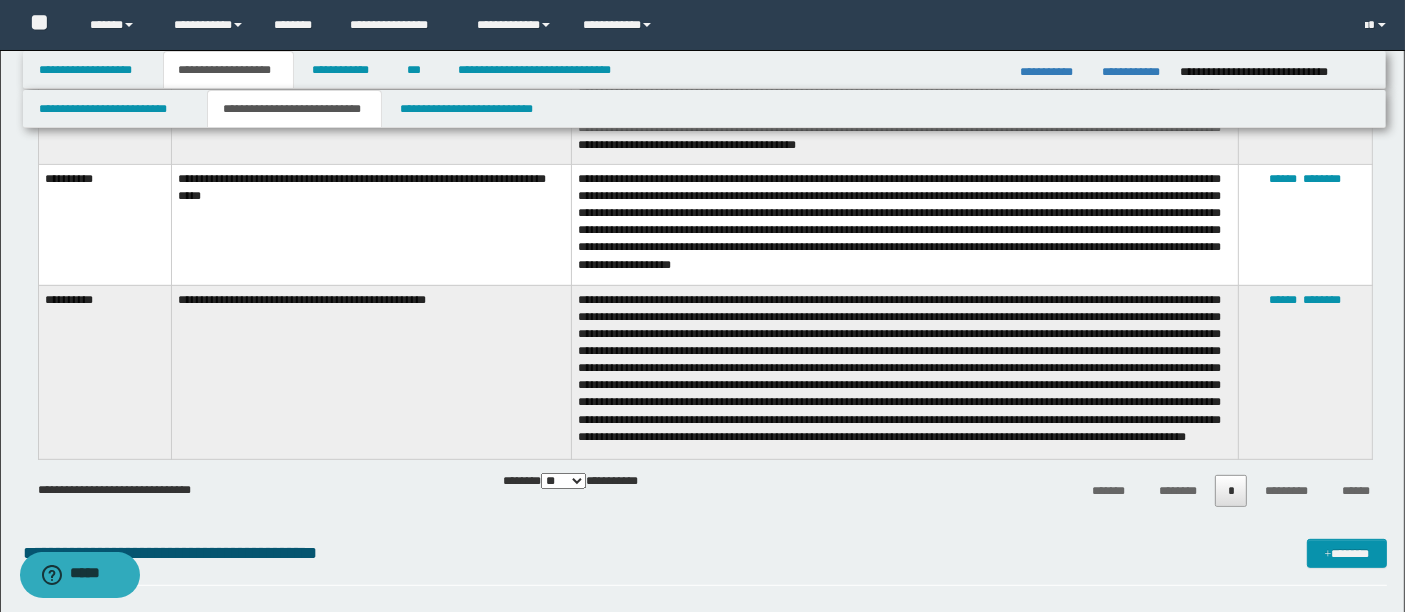 scroll, scrollTop: 854, scrollLeft: 0, axis: vertical 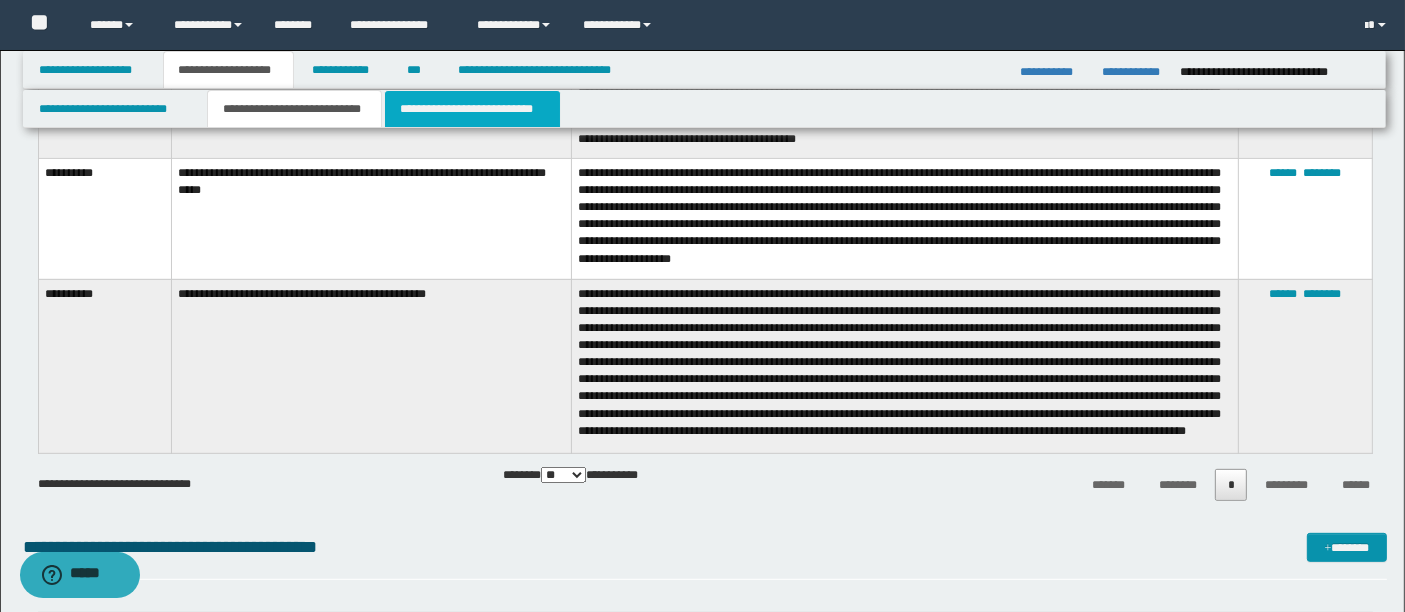 click on "**********" at bounding box center (472, 109) 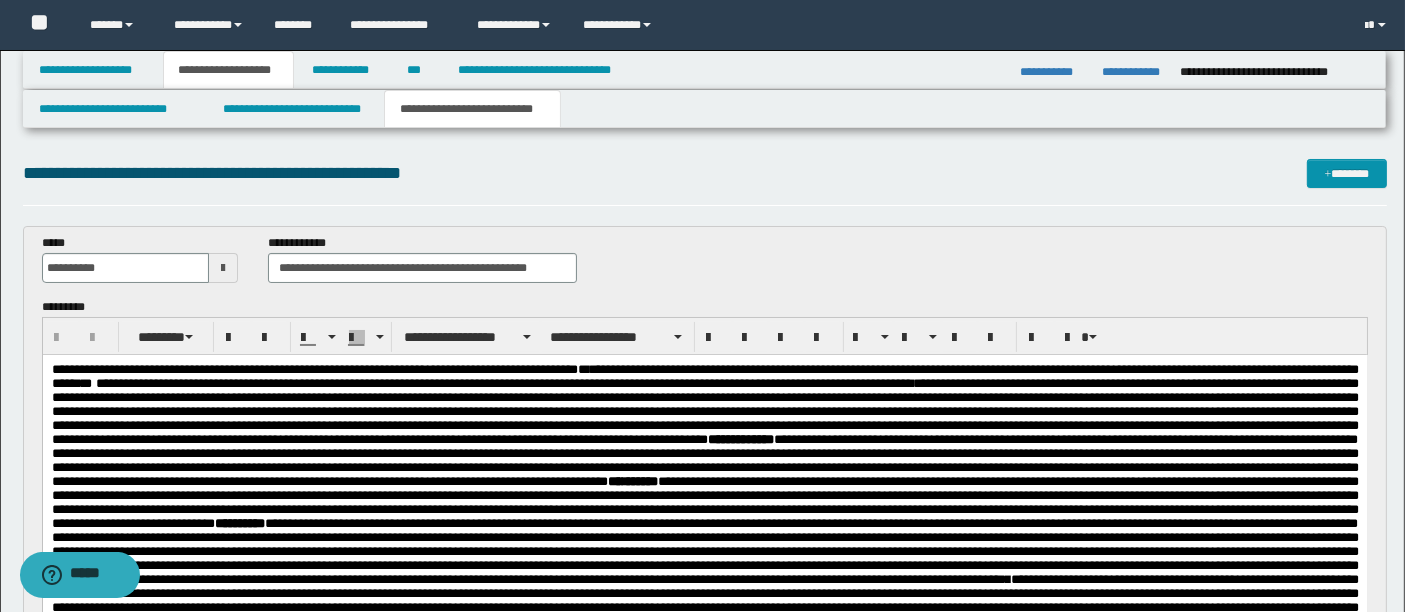 scroll, scrollTop: 0, scrollLeft: 0, axis: both 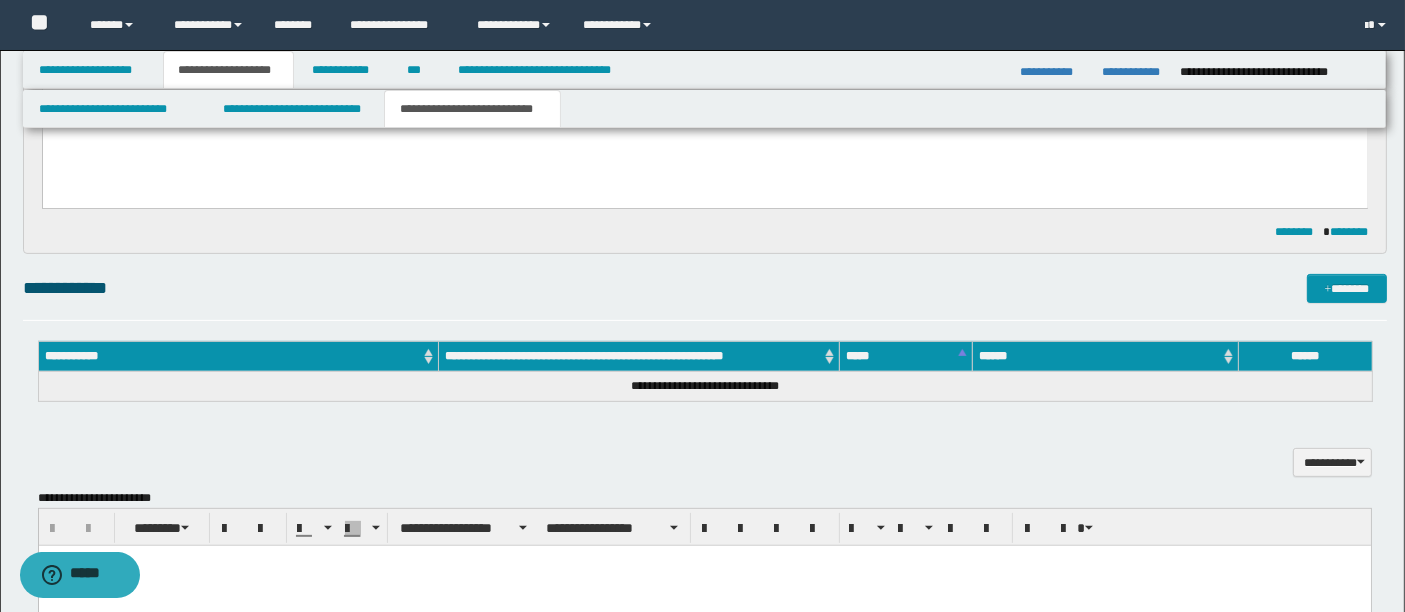 drag, startPoint x: 736, startPoint y: -238, endPoint x: 778, endPoint y: 150, distance: 390.26657 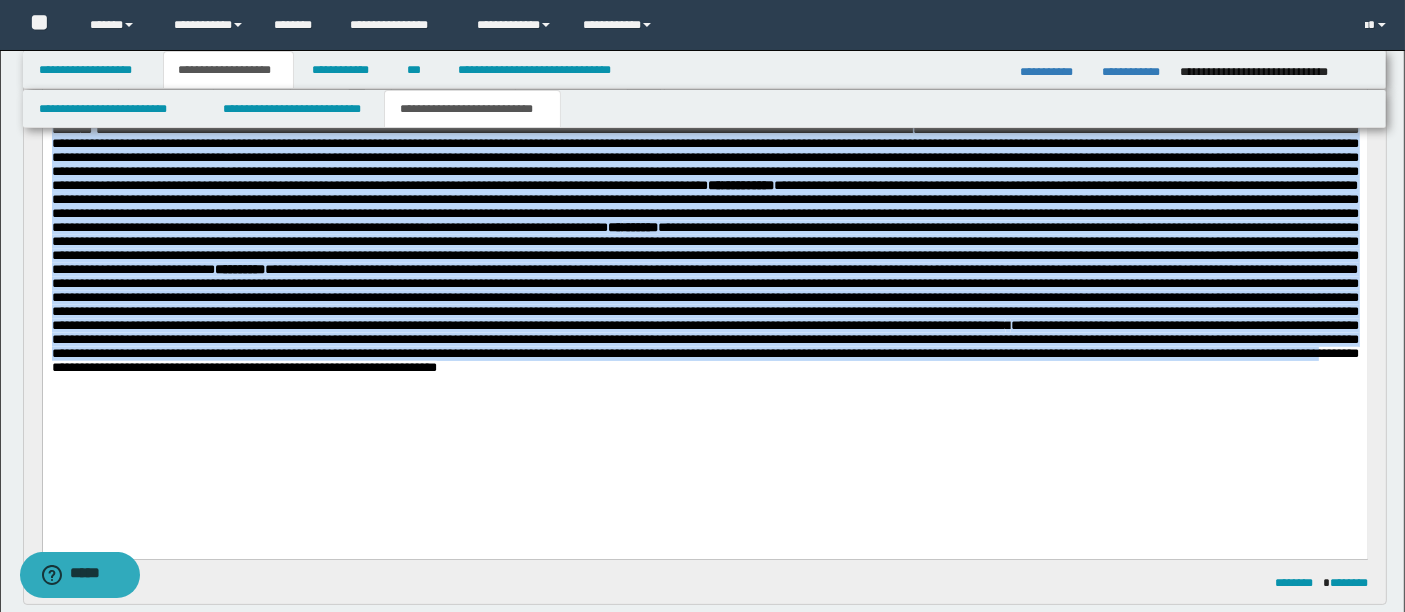 scroll, scrollTop: 250, scrollLeft: 0, axis: vertical 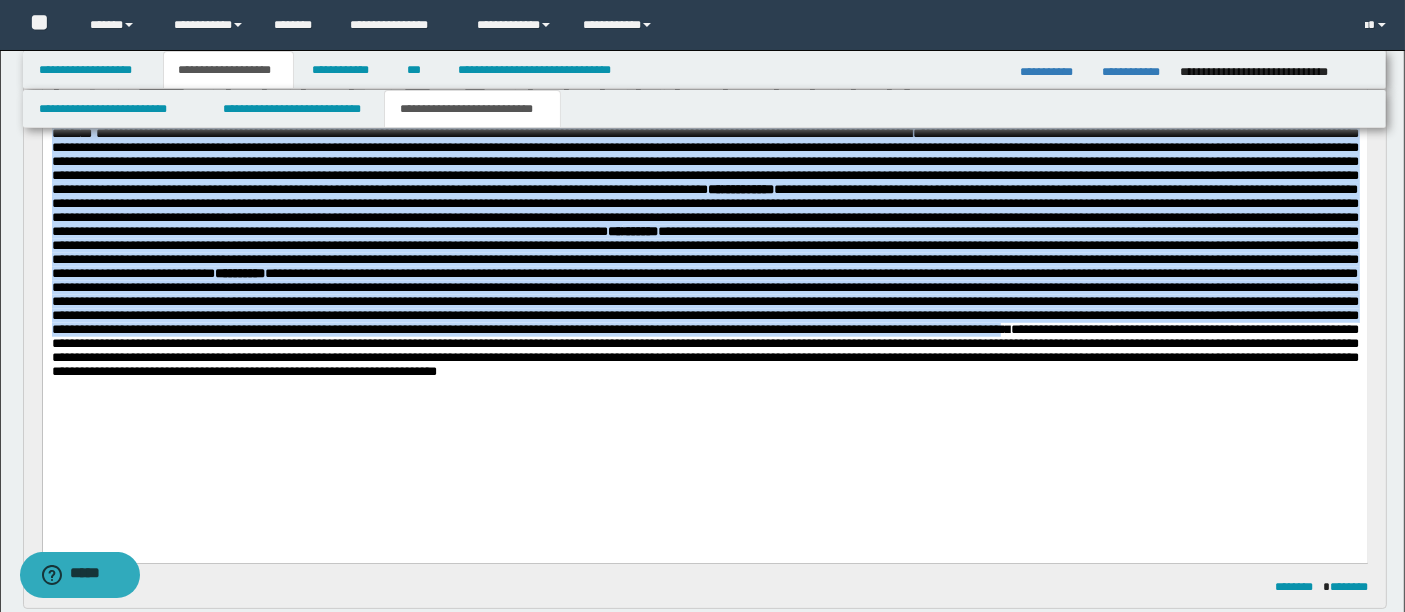 copy on "**********" 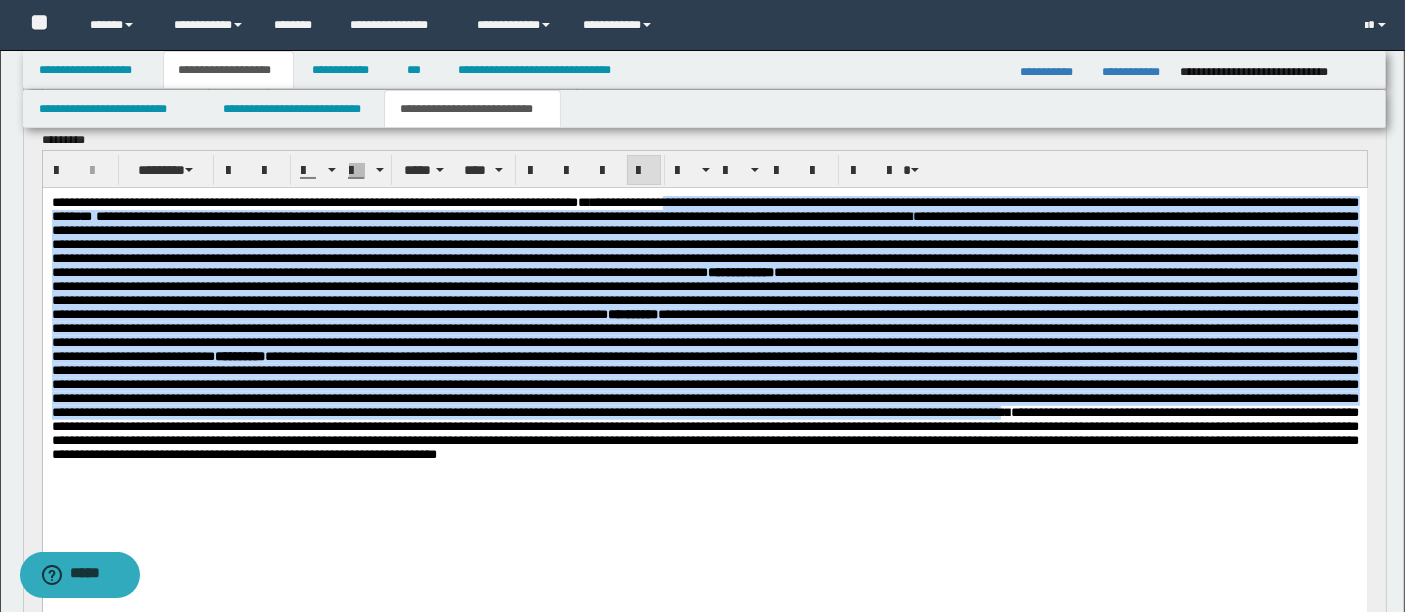 scroll, scrollTop: 165, scrollLeft: 0, axis: vertical 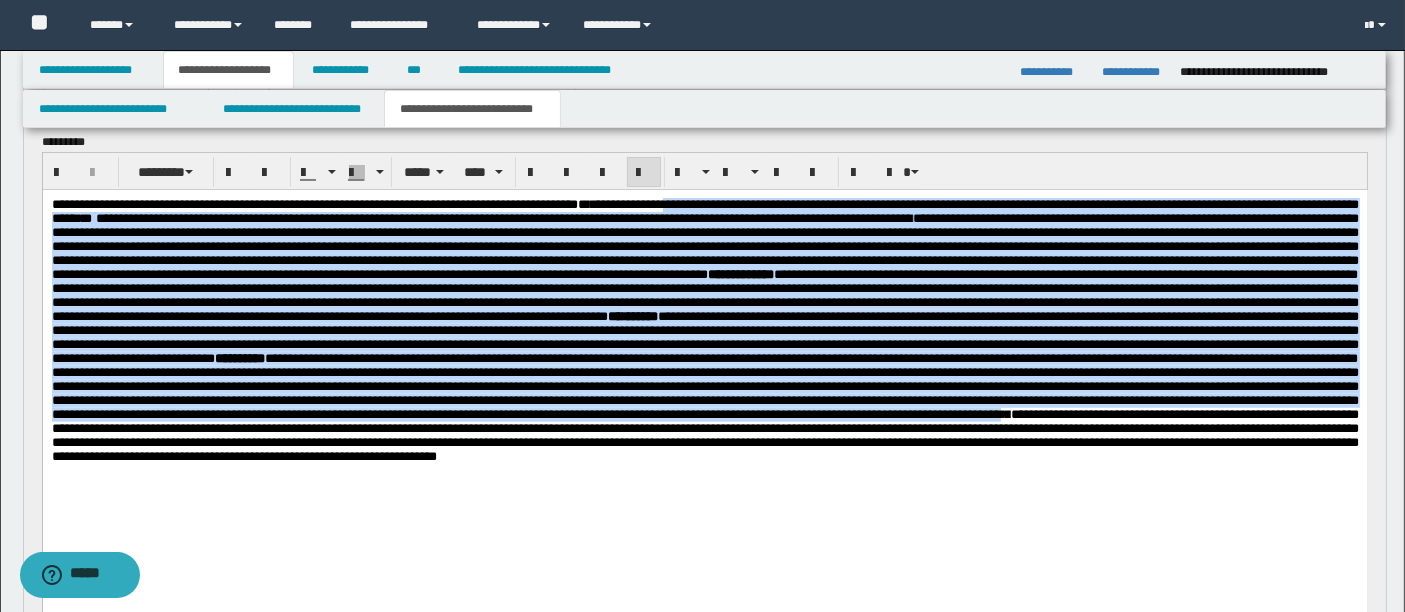 click on "**********" at bounding box center [501, 217] 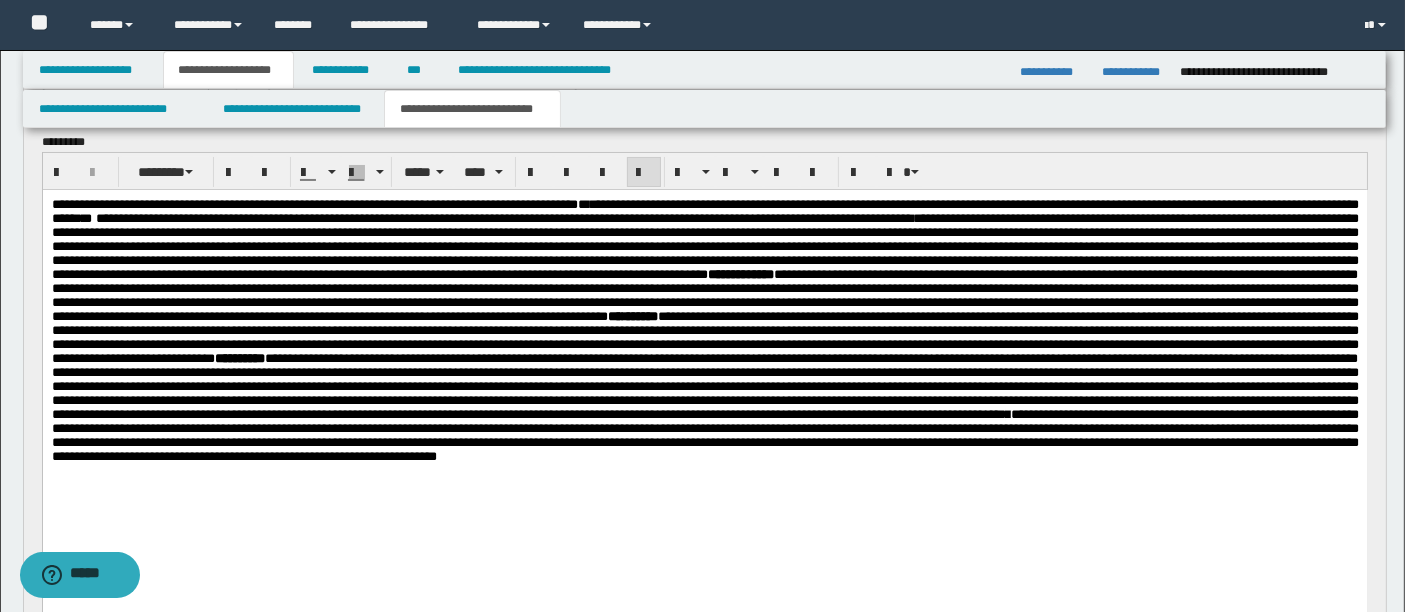 drag, startPoint x: 649, startPoint y: 162, endPoint x: 553, endPoint y: 134, distance: 100 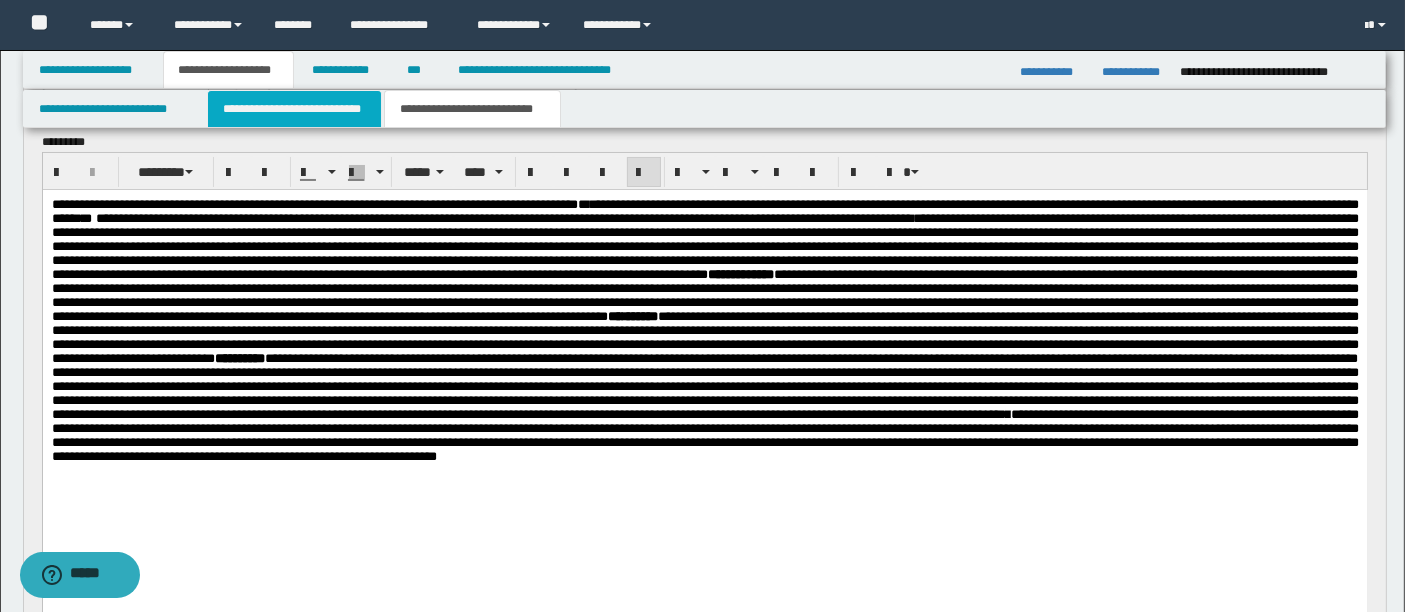 click on "**********" at bounding box center [294, 109] 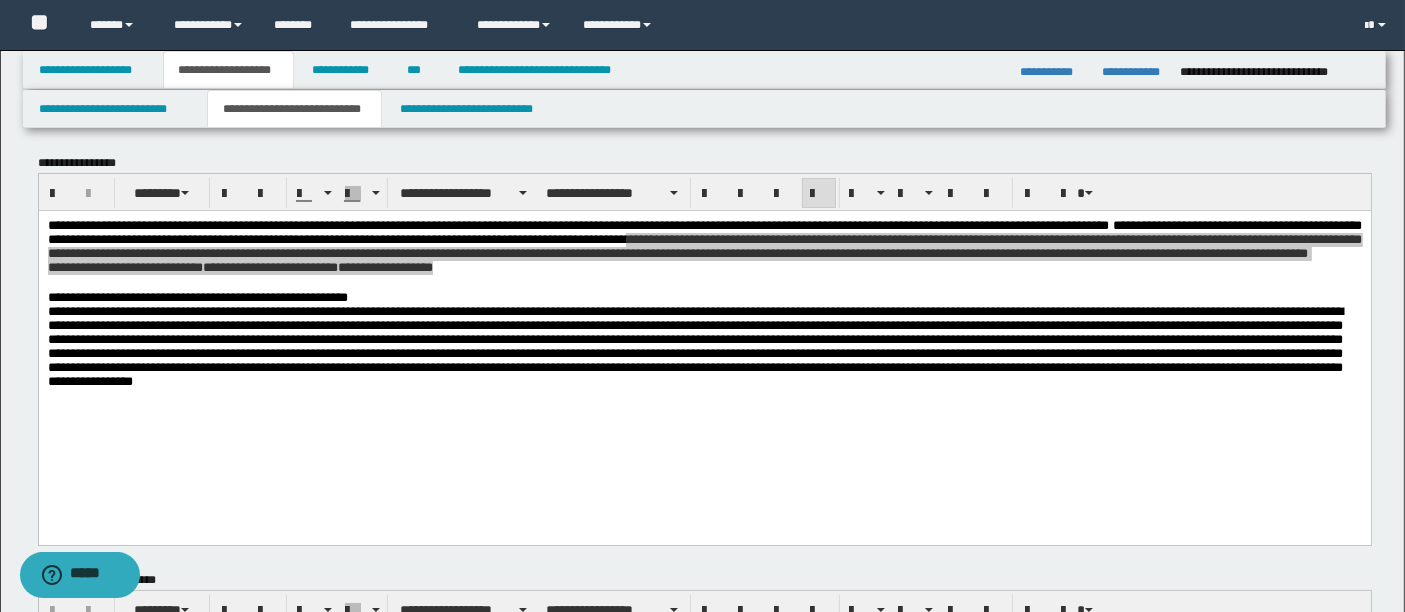 scroll, scrollTop: 0, scrollLeft: 0, axis: both 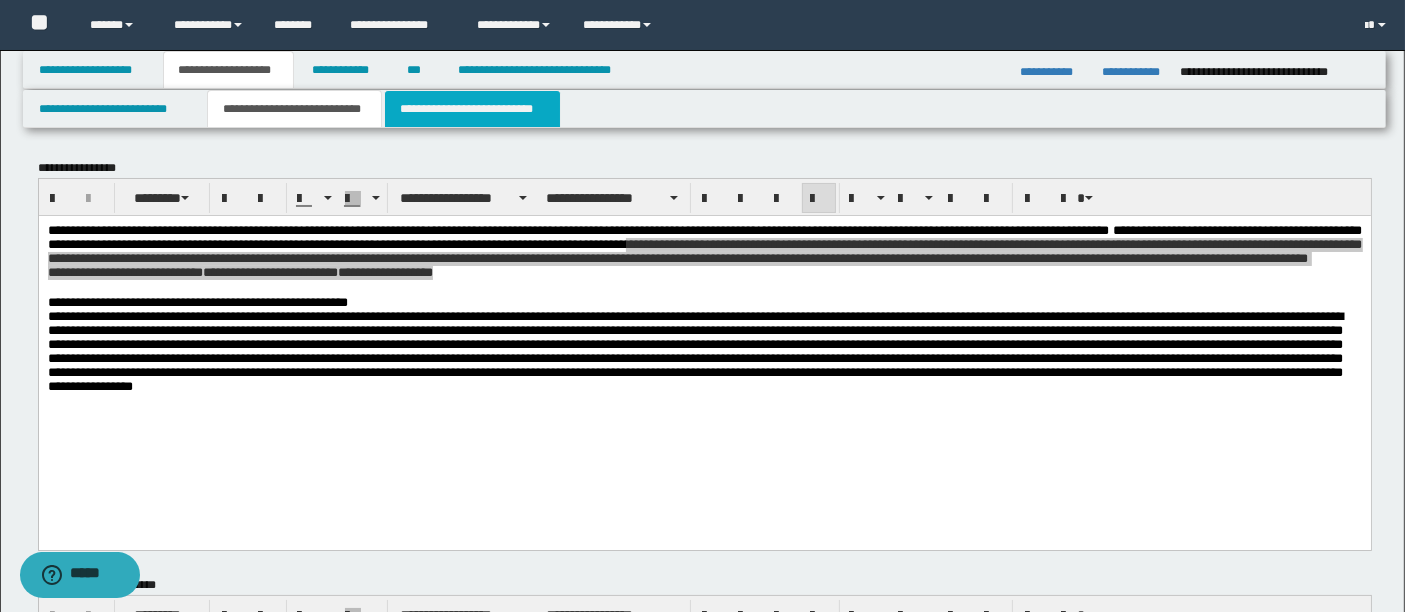 click on "**********" at bounding box center [472, 109] 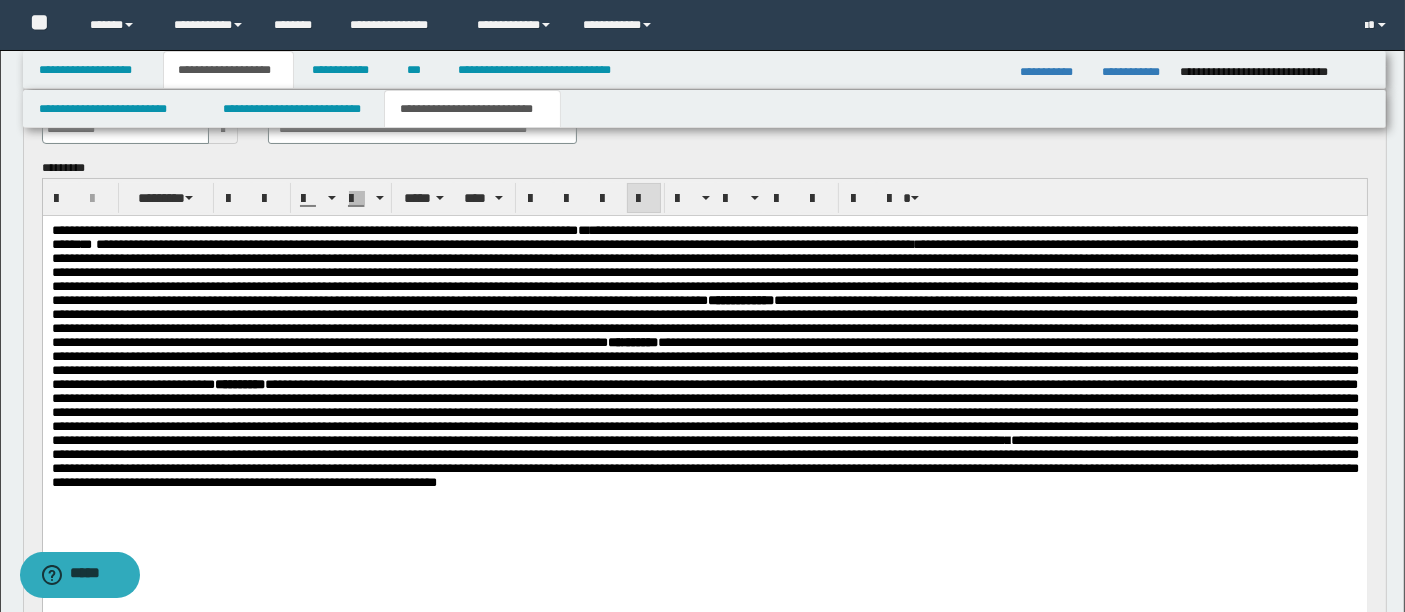 scroll, scrollTop: 140, scrollLeft: 0, axis: vertical 